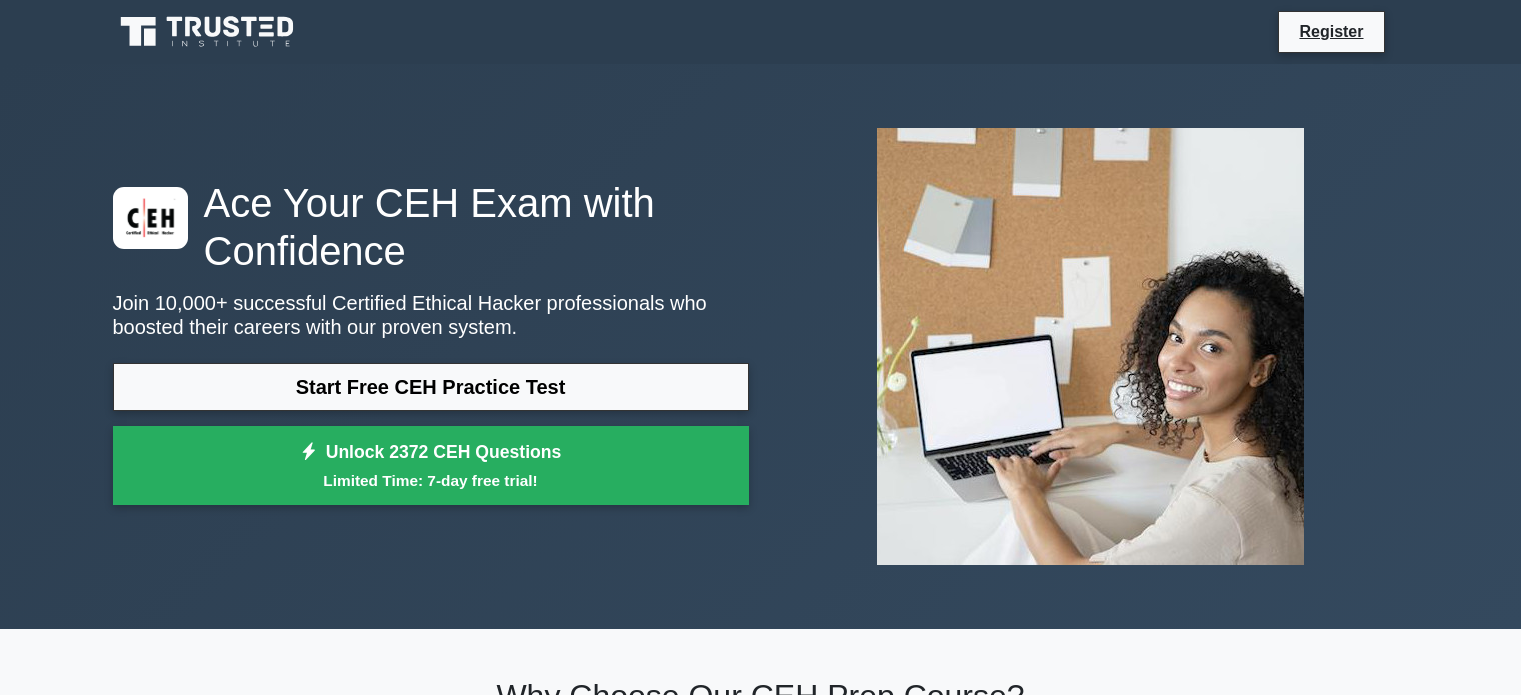scroll, scrollTop: 0, scrollLeft: 0, axis: both 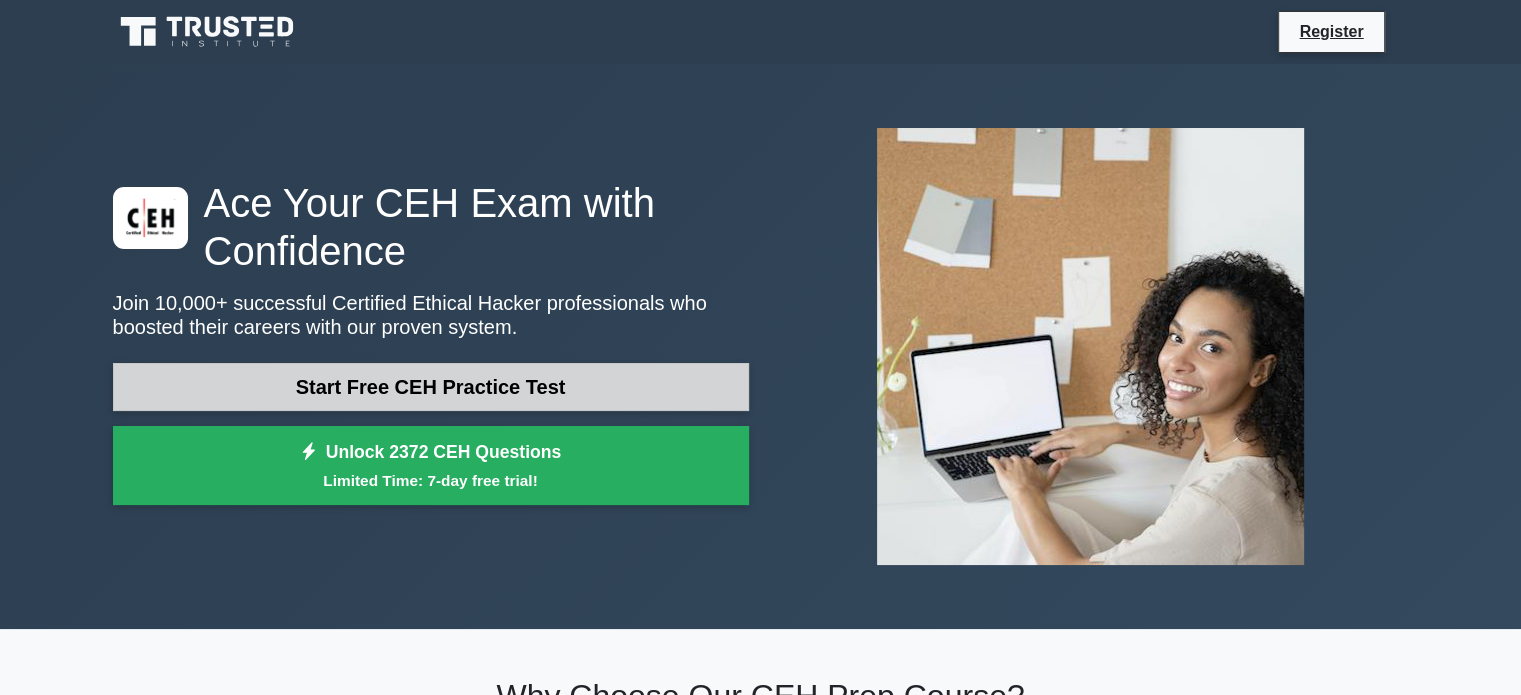 click on "Start Free CEH Practice Test" at bounding box center [431, 387] 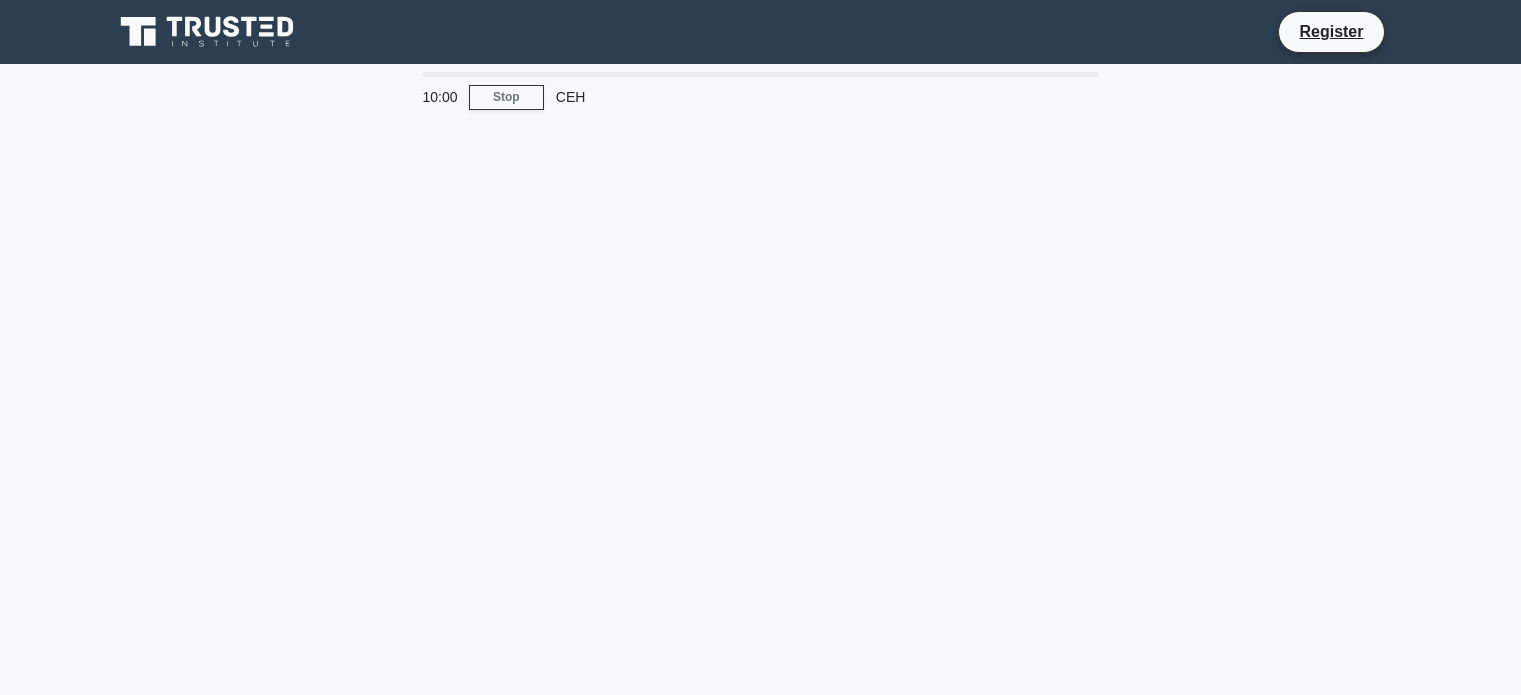 scroll, scrollTop: 0, scrollLeft: 0, axis: both 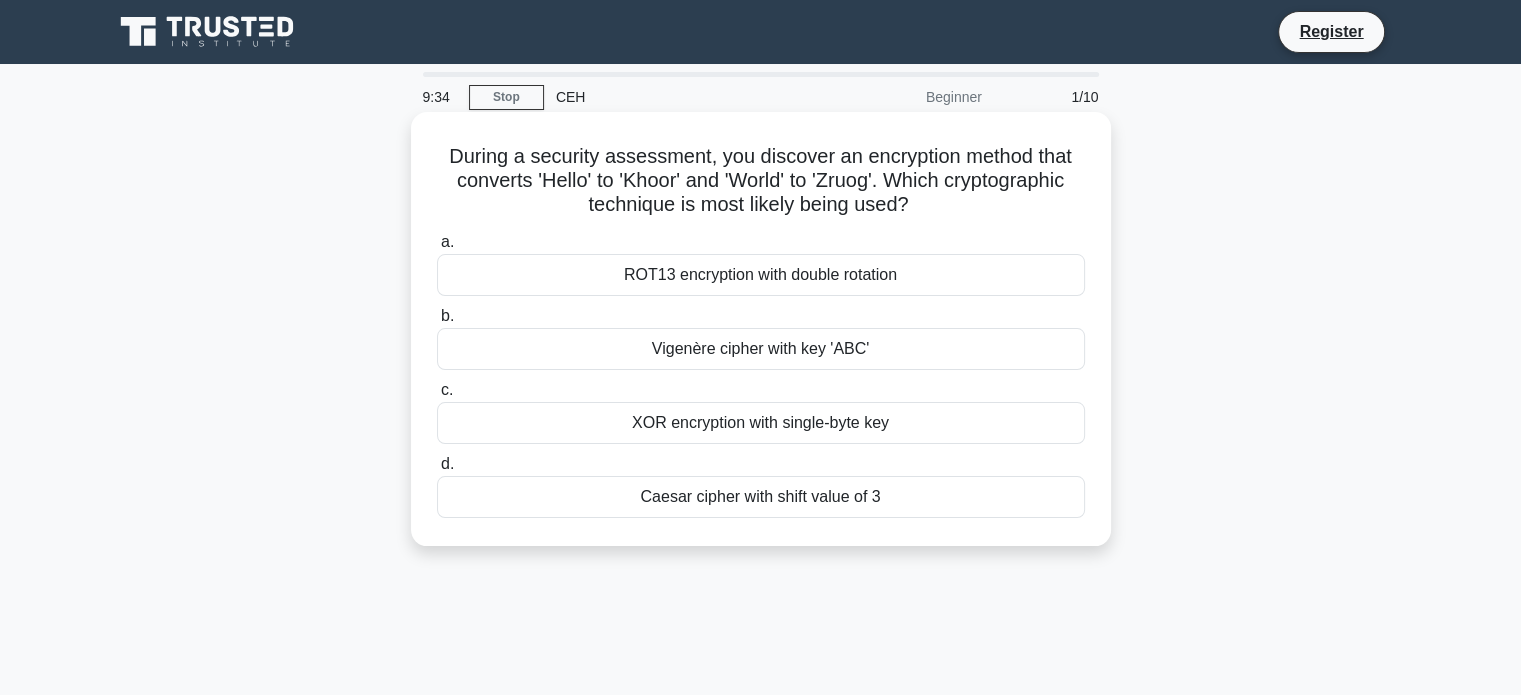 click on "Caesar cipher with shift value of 3" at bounding box center (761, 497) 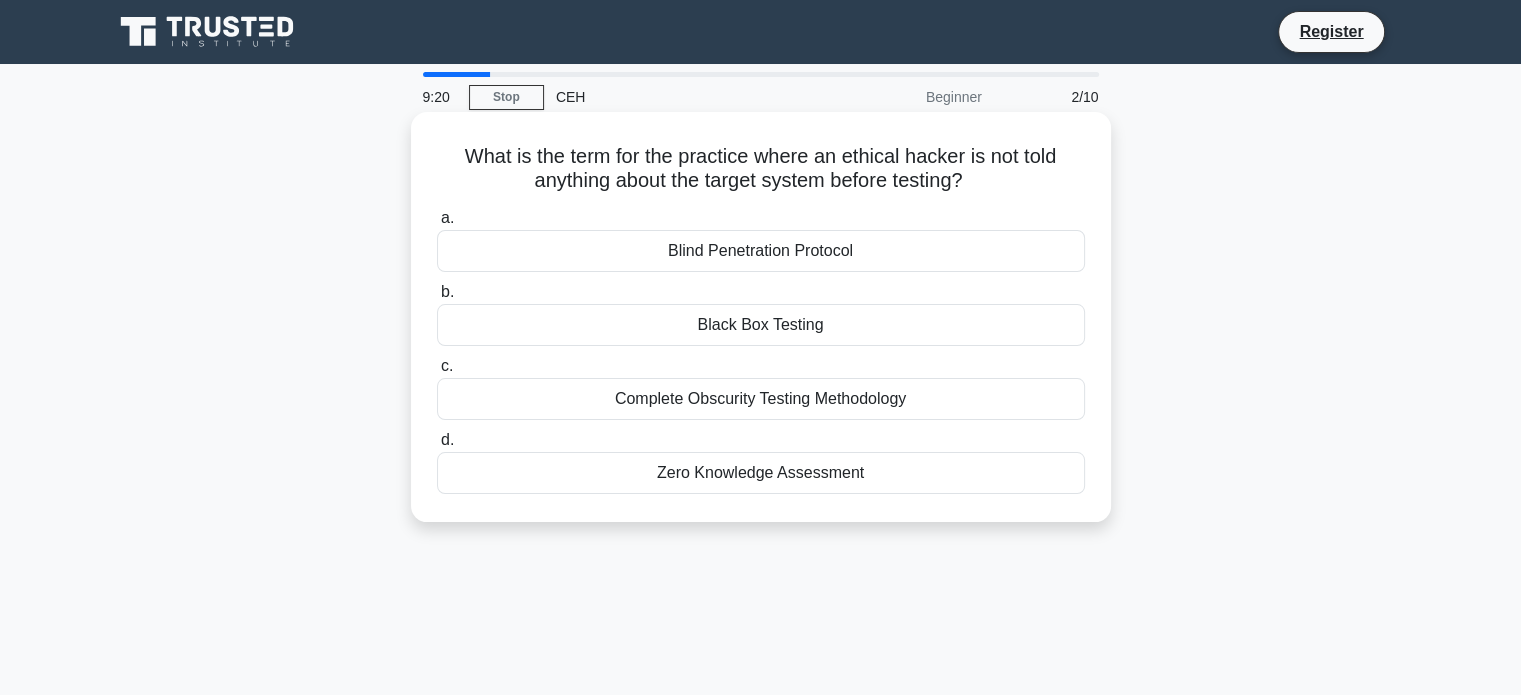 click on "Black Box Testing" at bounding box center [761, 325] 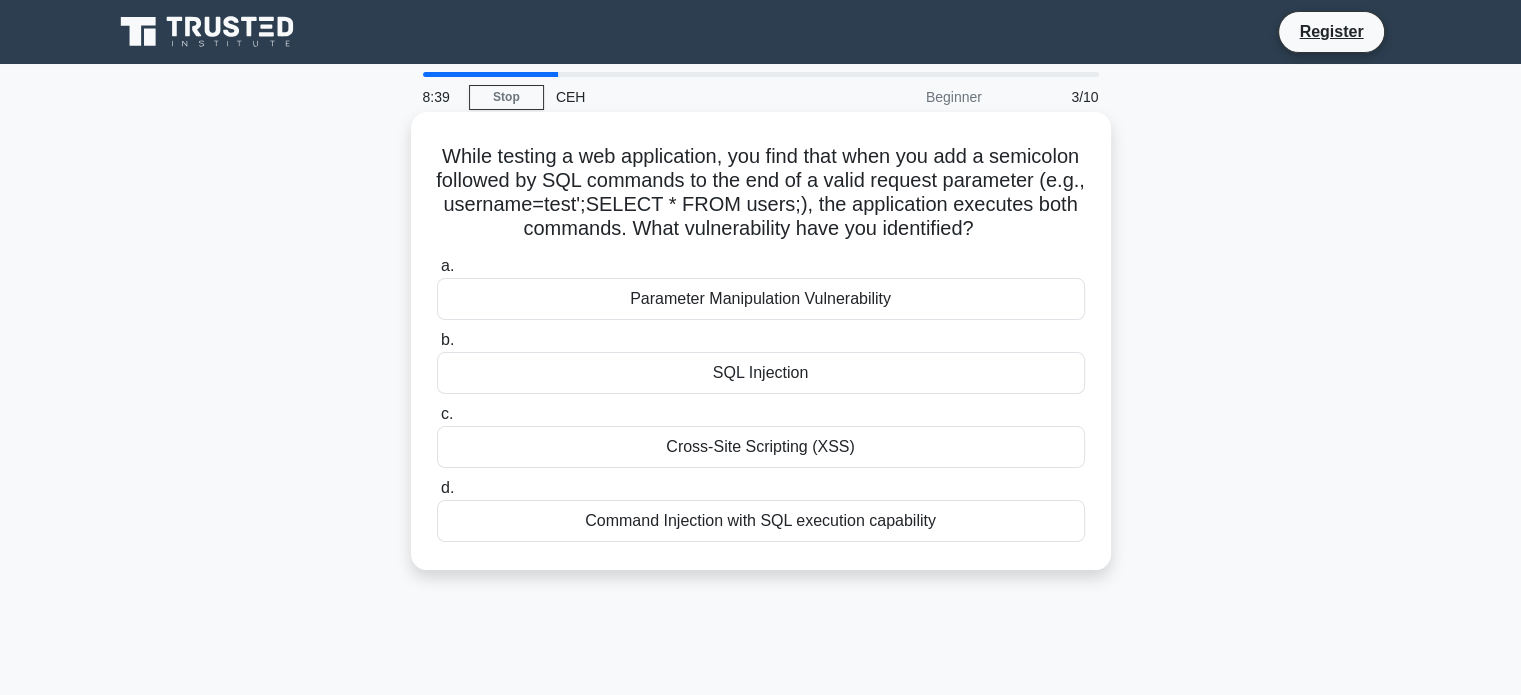click on "SQL Injection" at bounding box center (761, 373) 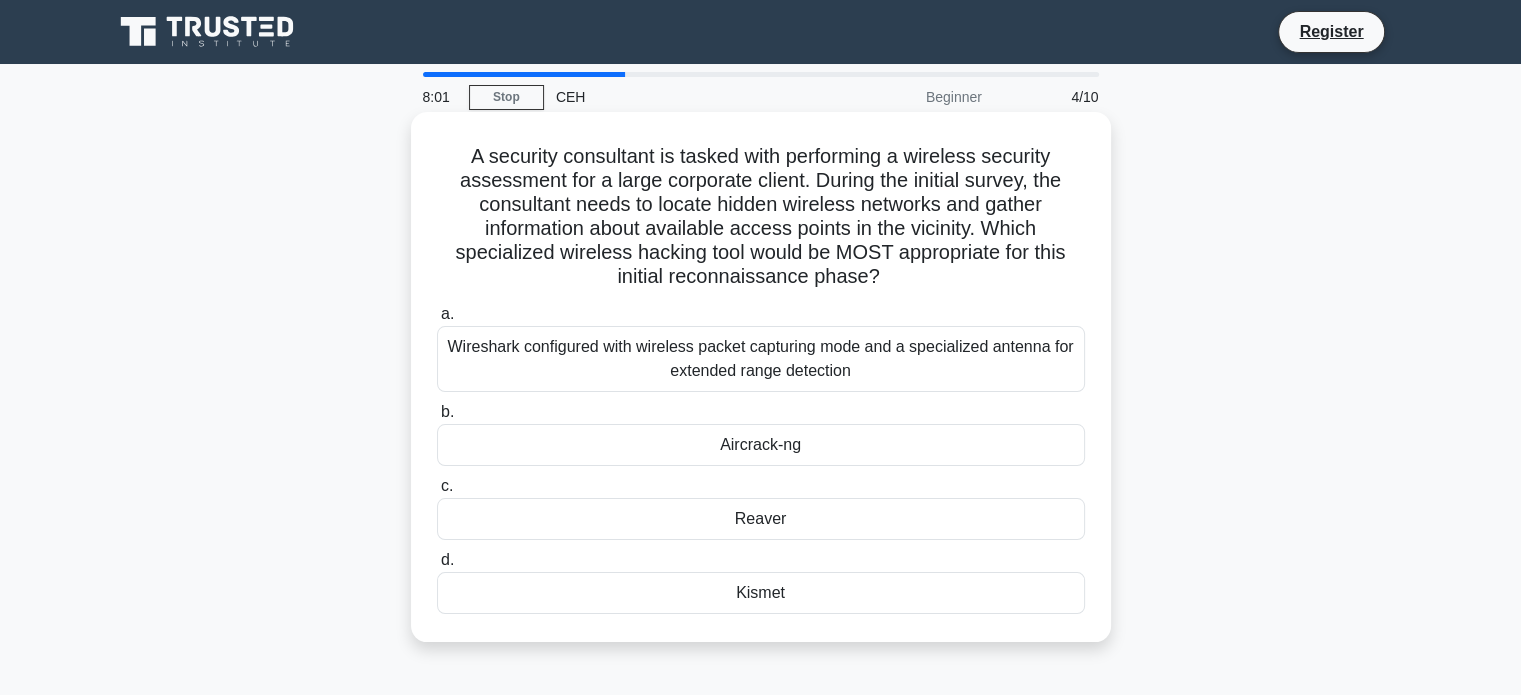 click on "Aircrack-ng" at bounding box center (761, 445) 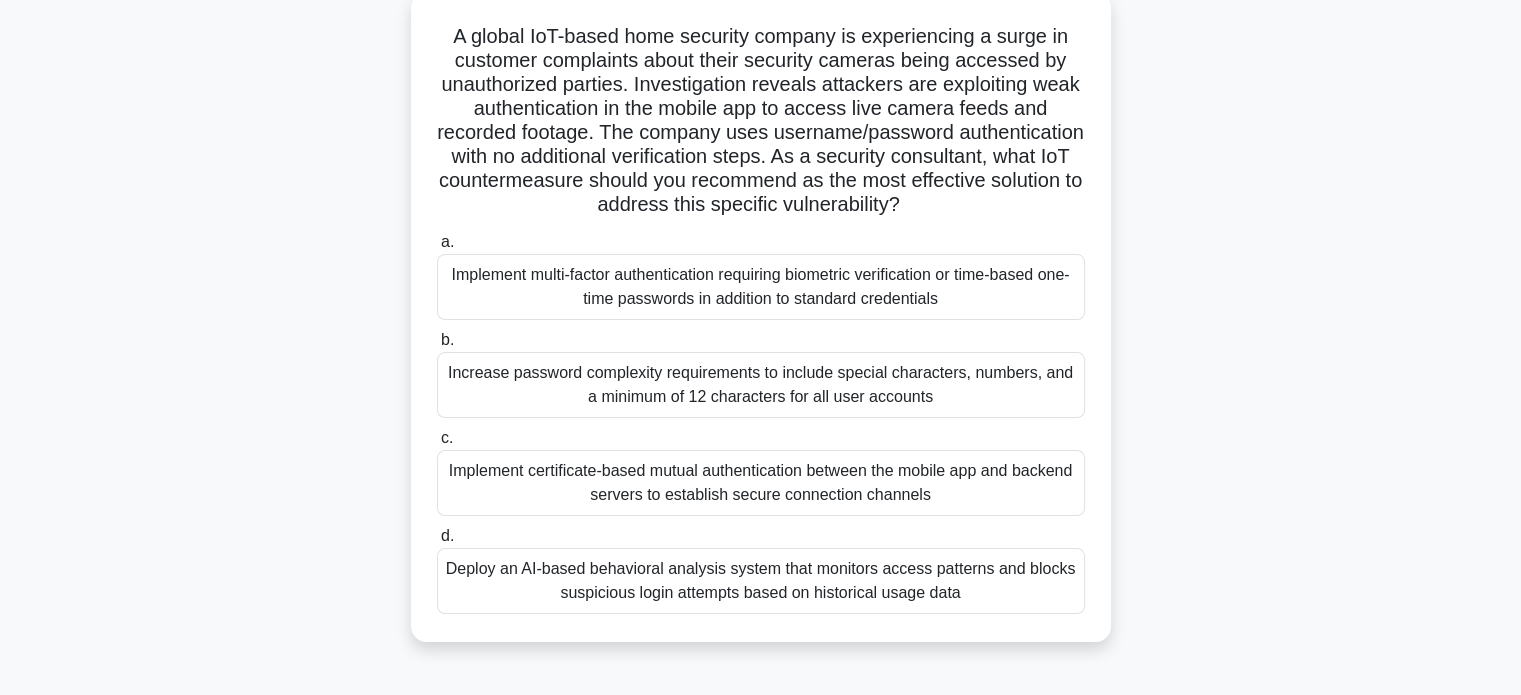 scroll, scrollTop: 133, scrollLeft: 0, axis: vertical 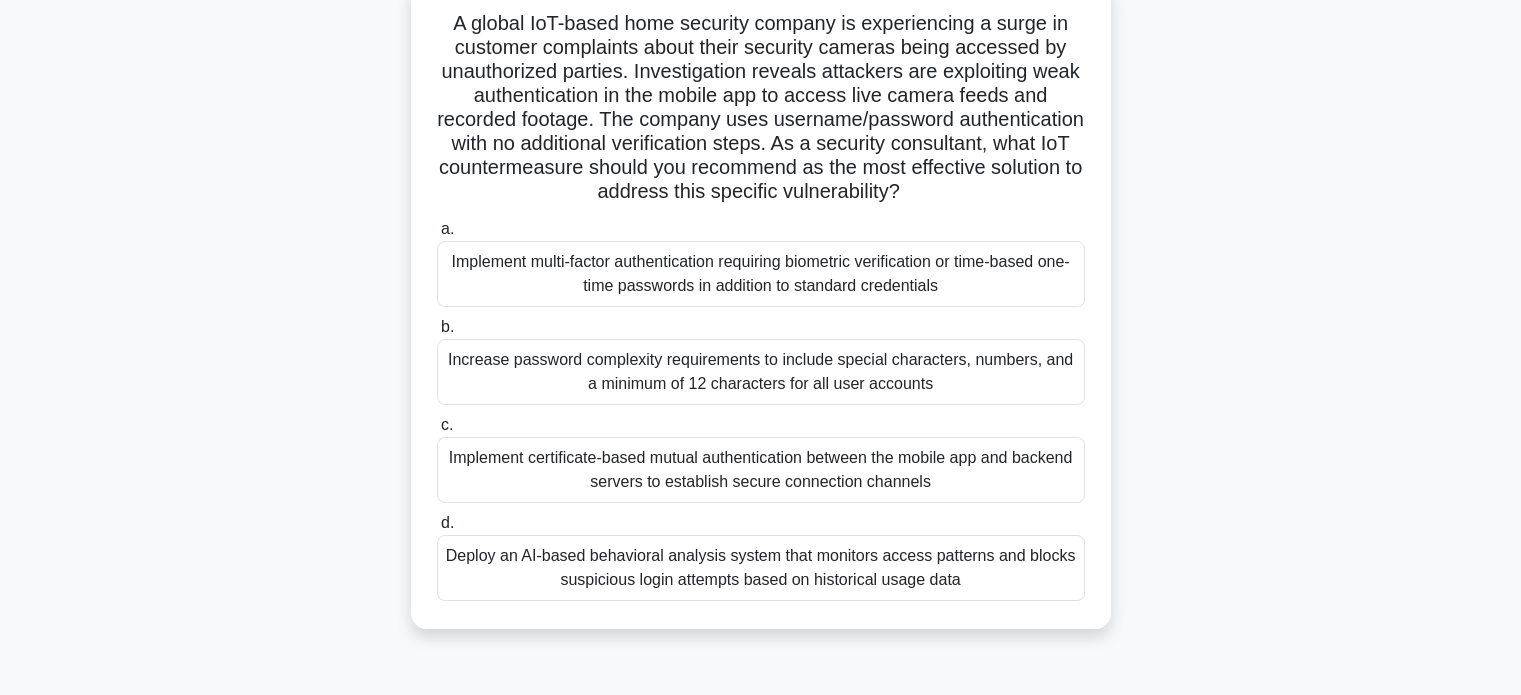 click on "Increase password complexity requirements to include special characters, numbers, and a minimum of 12 characters for all user accounts" at bounding box center [761, 372] 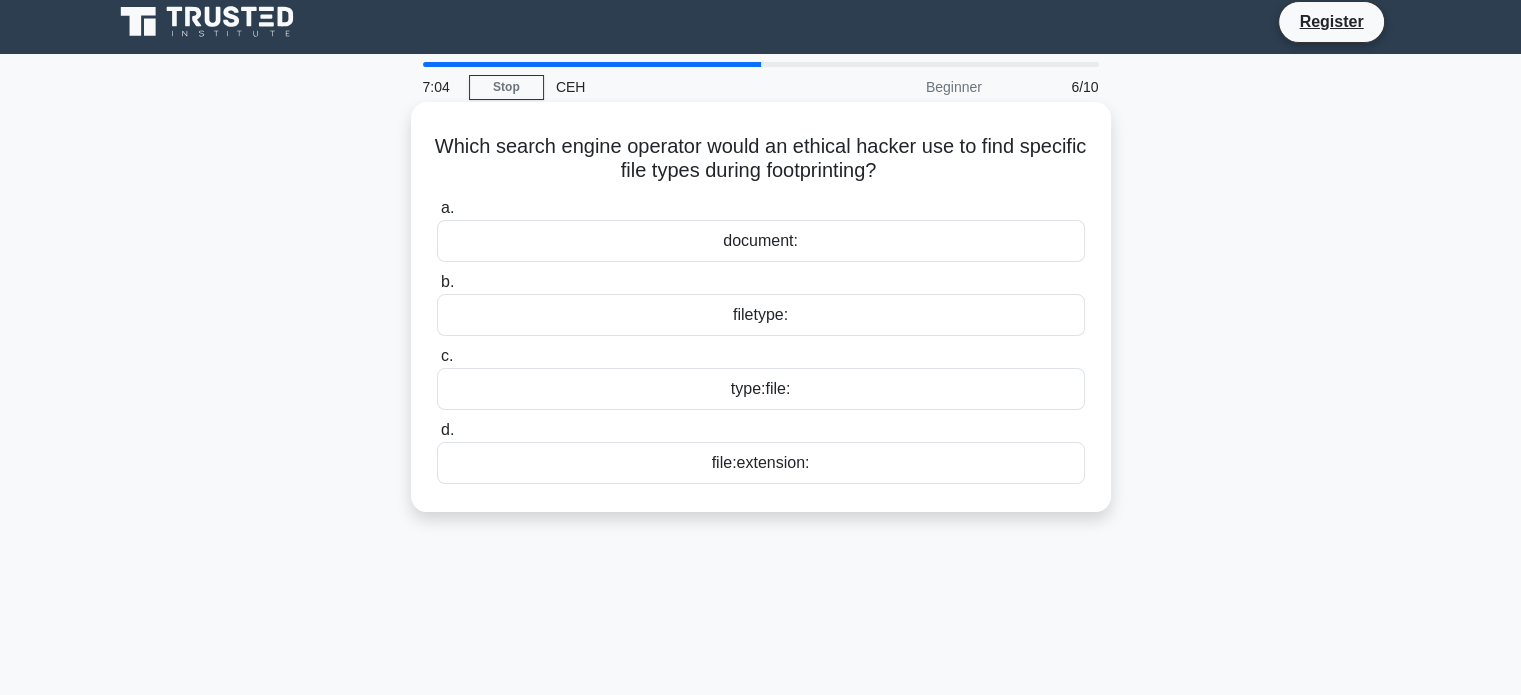 scroll, scrollTop: 0, scrollLeft: 0, axis: both 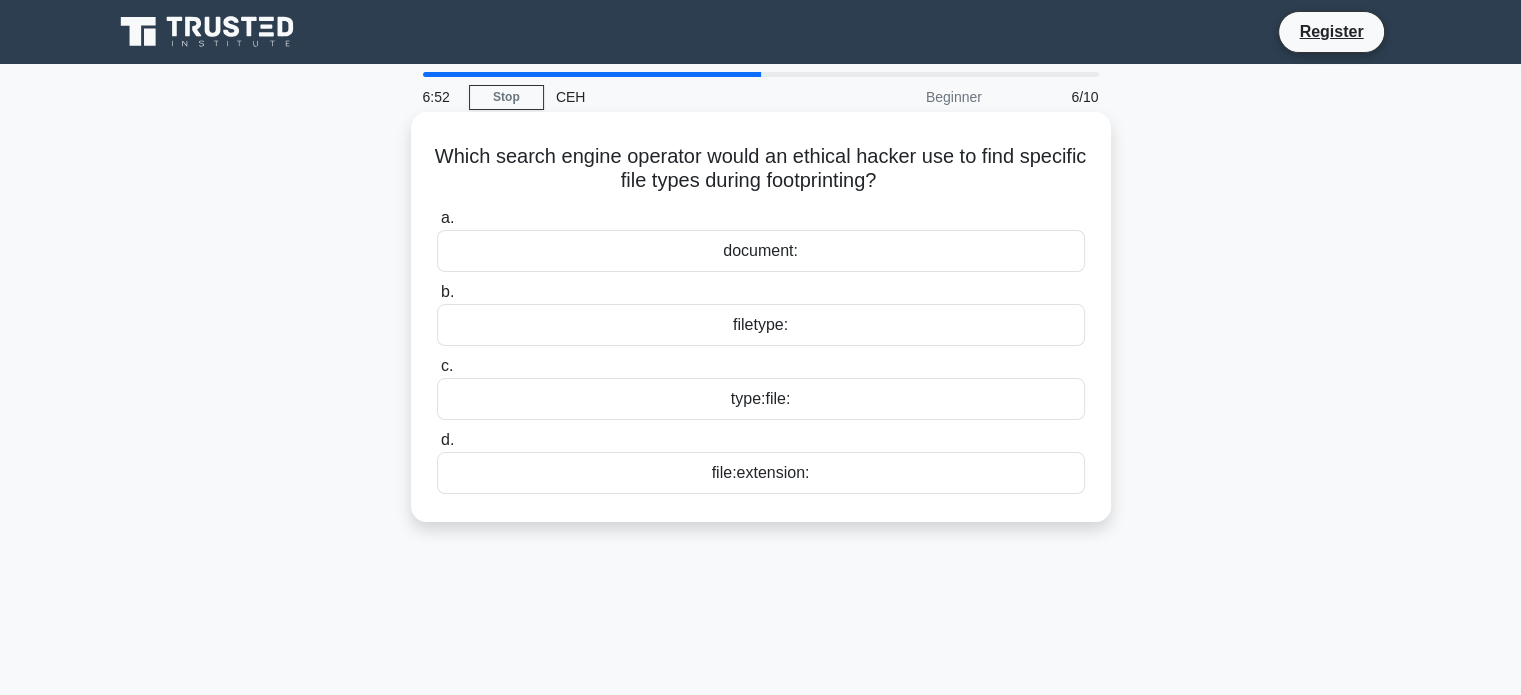 click on "filetype:" at bounding box center (761, 325) 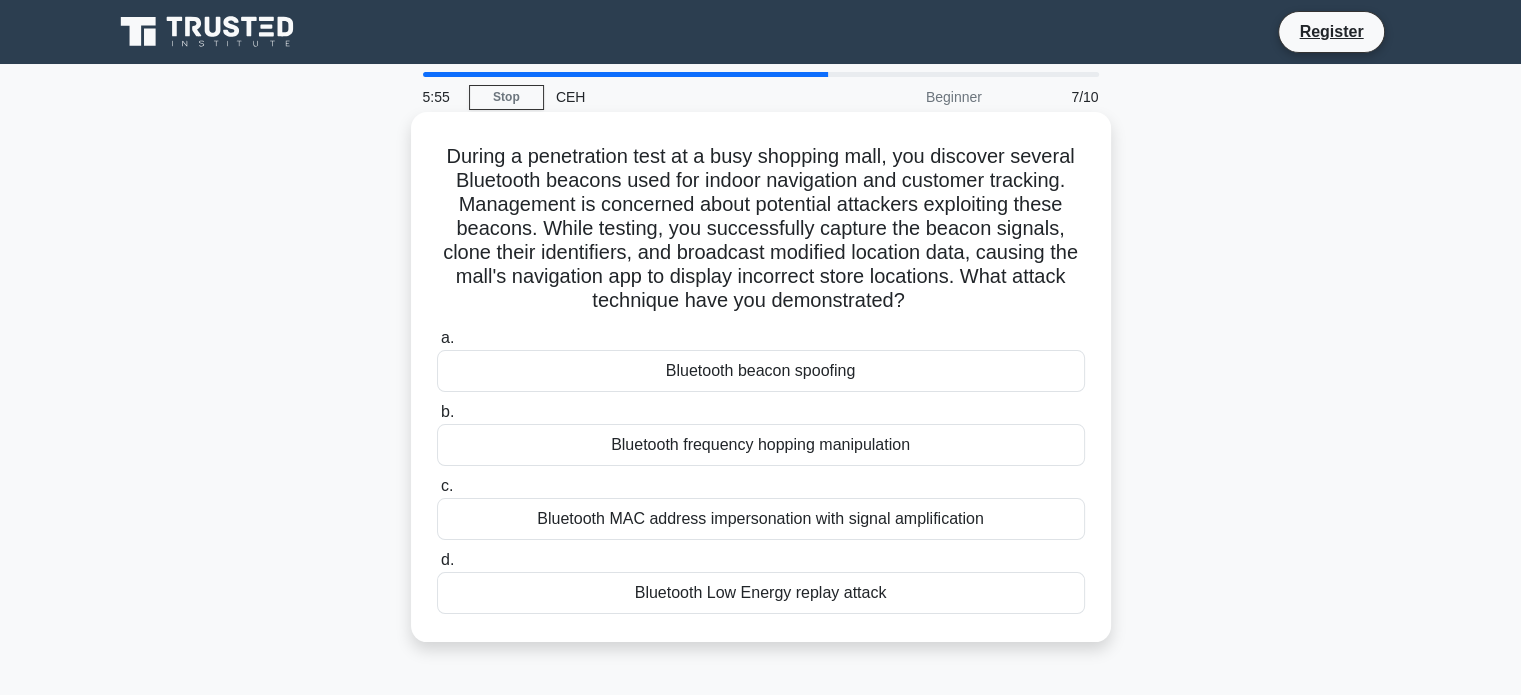 click on "Bluetooth MAC address impersonation with signal amplification" at bounding box center [761, 519] 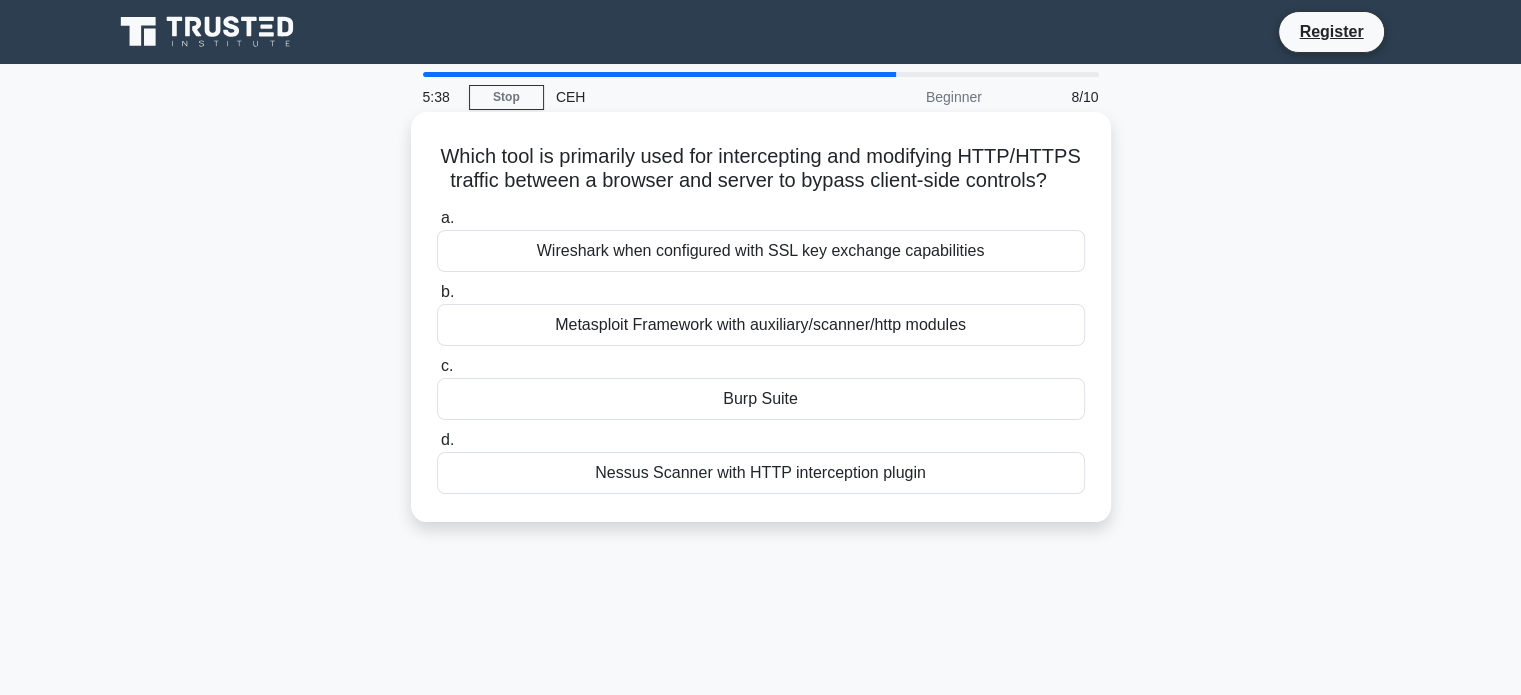 click on "Burp Suite" at bounding box center [761, 399] 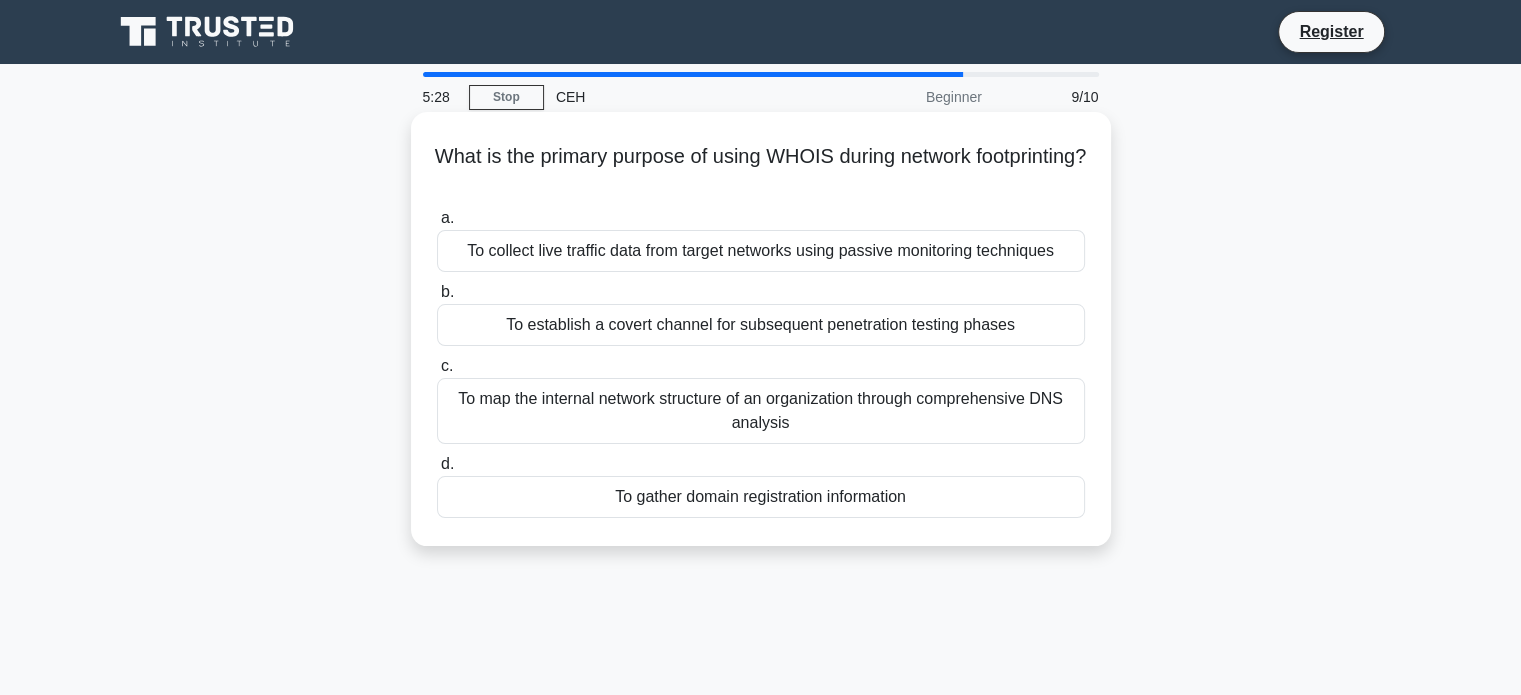 click on "To gather domain registration information" at bounding box center [761, 497] 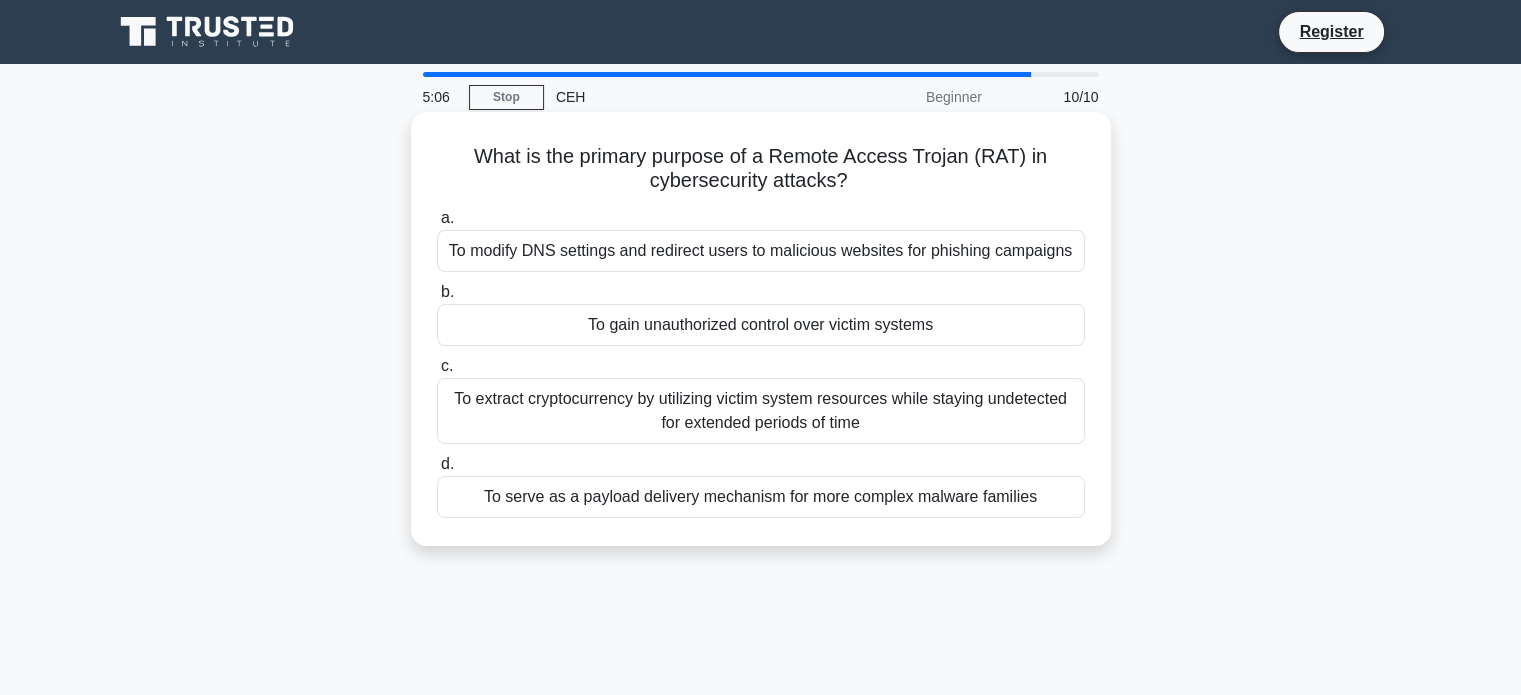 click on "To gain unauthorized control over victim systems" at bounding box center [761, 325] 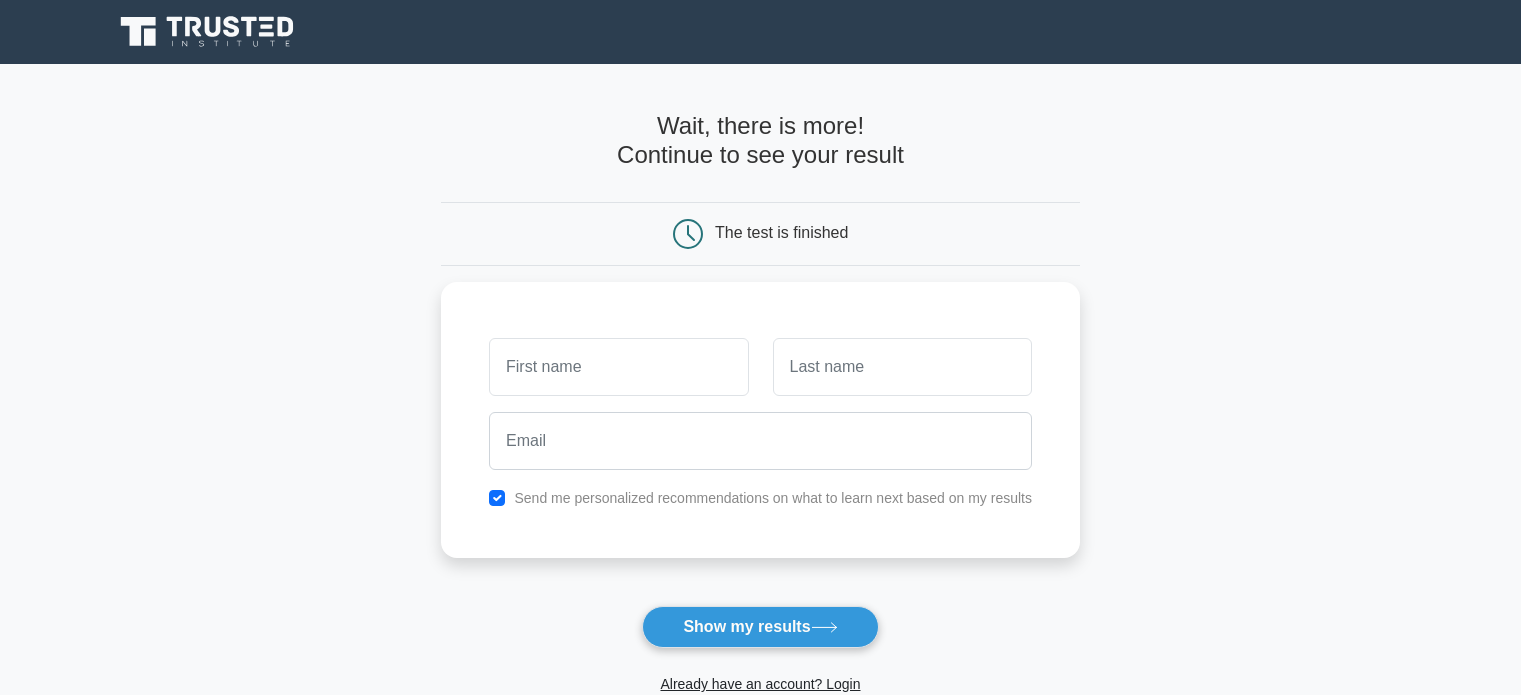scroll, scrollTop: 0, scrollLeft: 0, axis: both 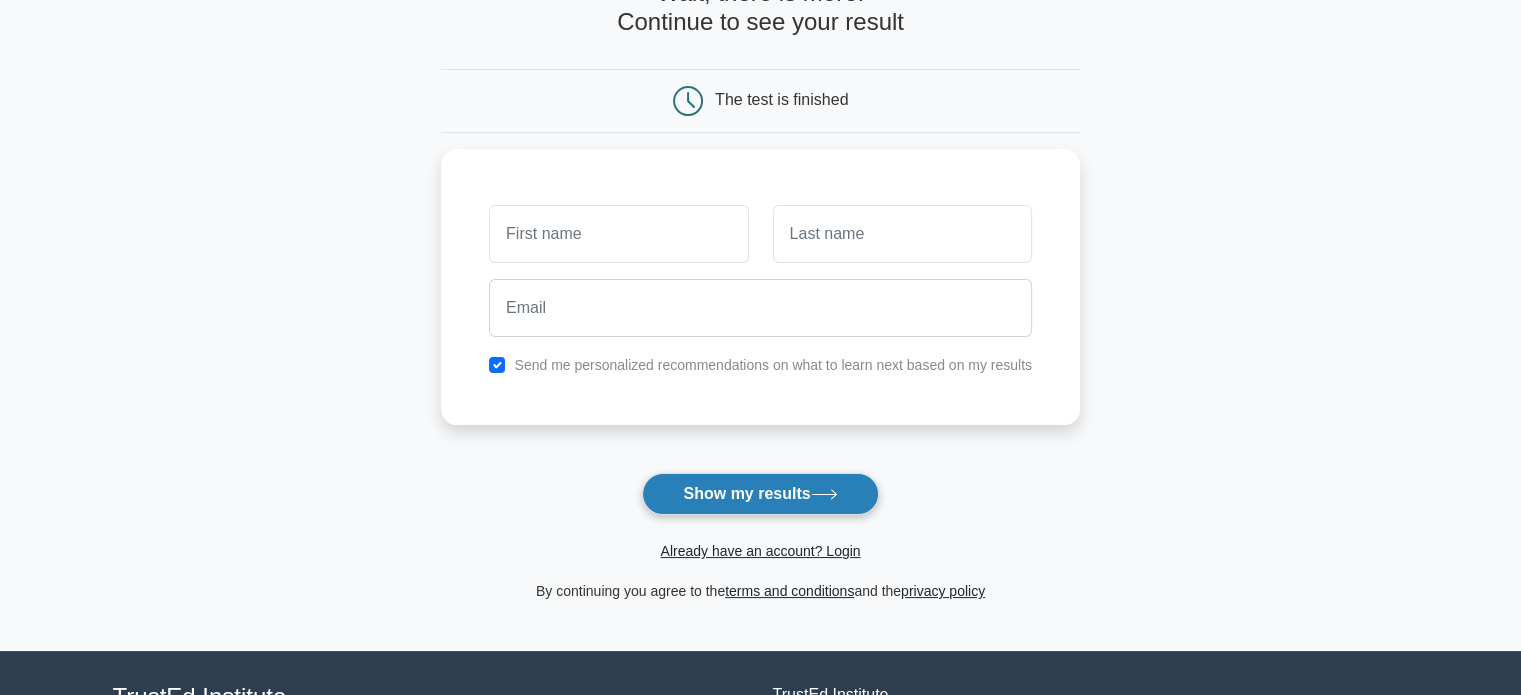 click on "Show my results" at bounding box center [760, 494] 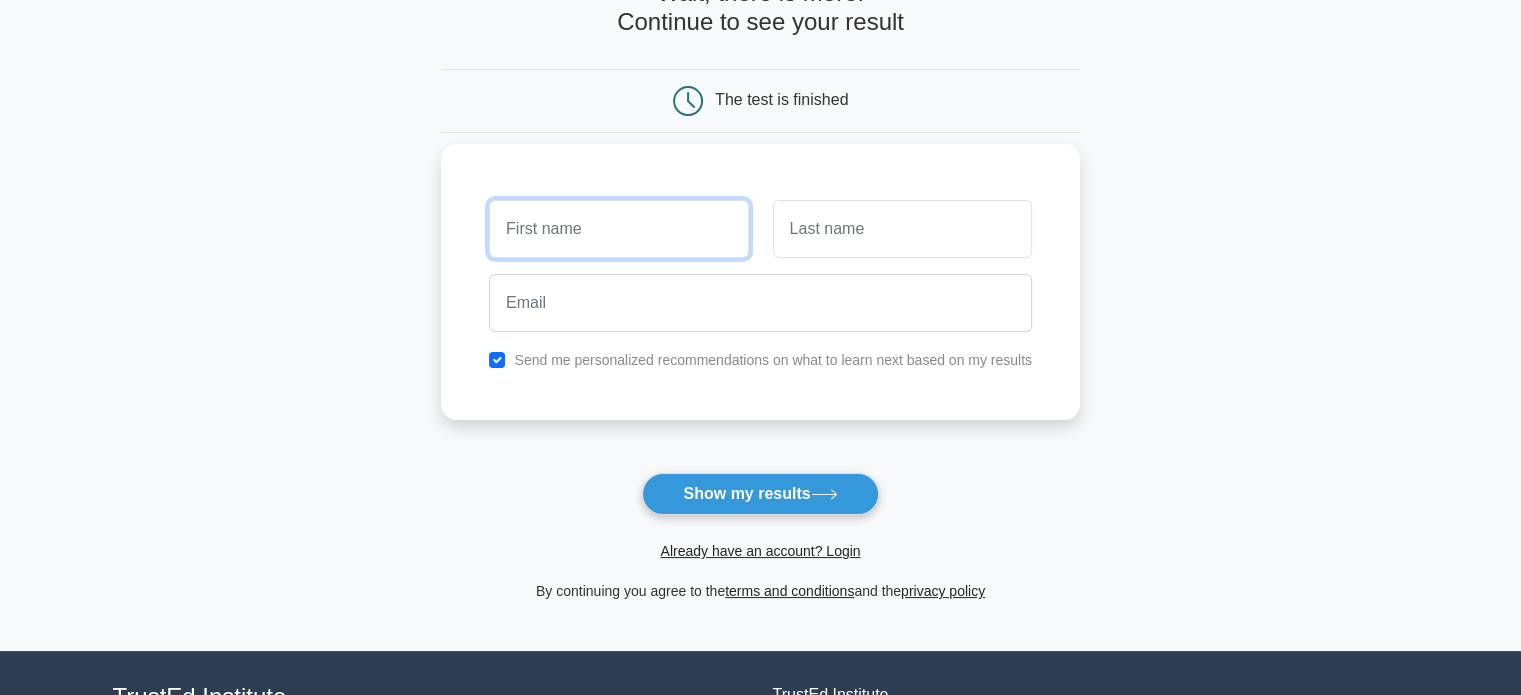 click at bounding box center [618, 229] 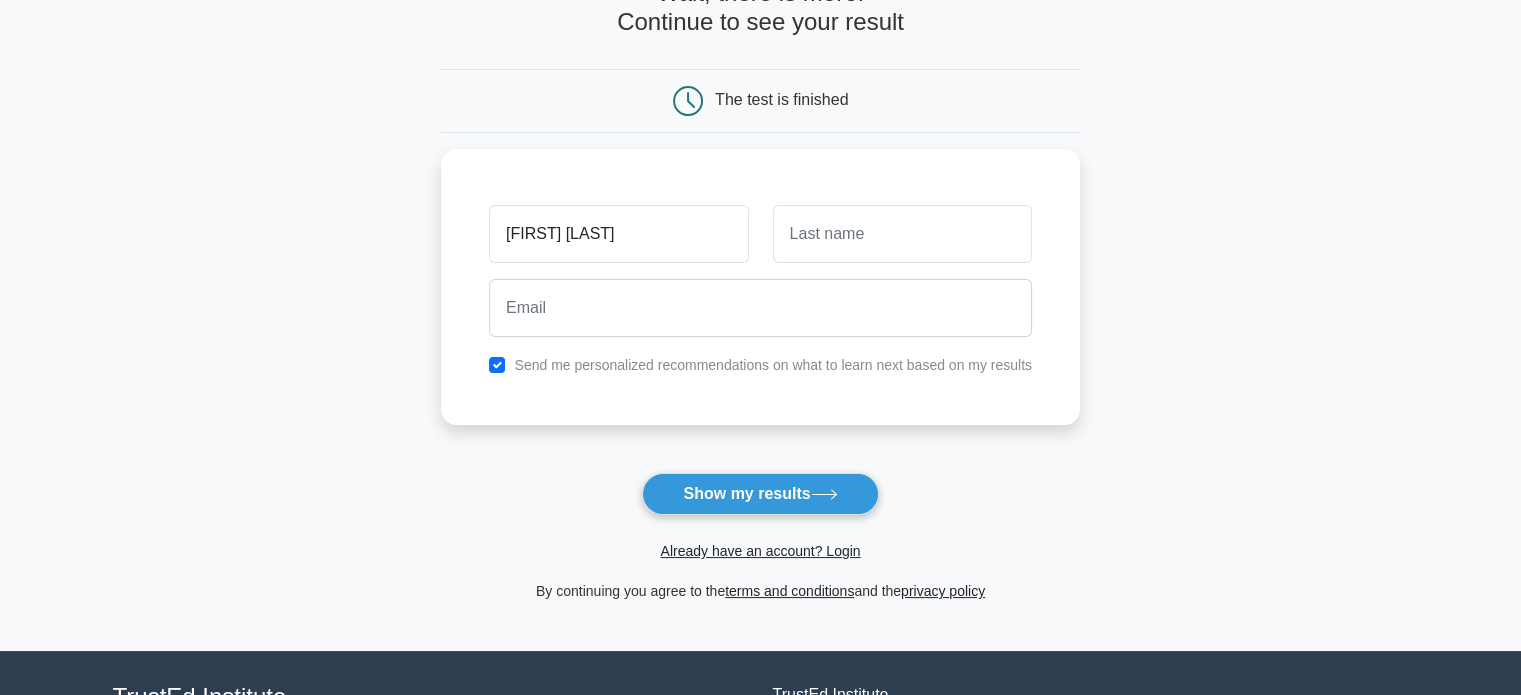 click on "Wait, there is more! Continue to see your result
The test is finished
[FIRST] [LAST]" at bounding box center (760, 291) 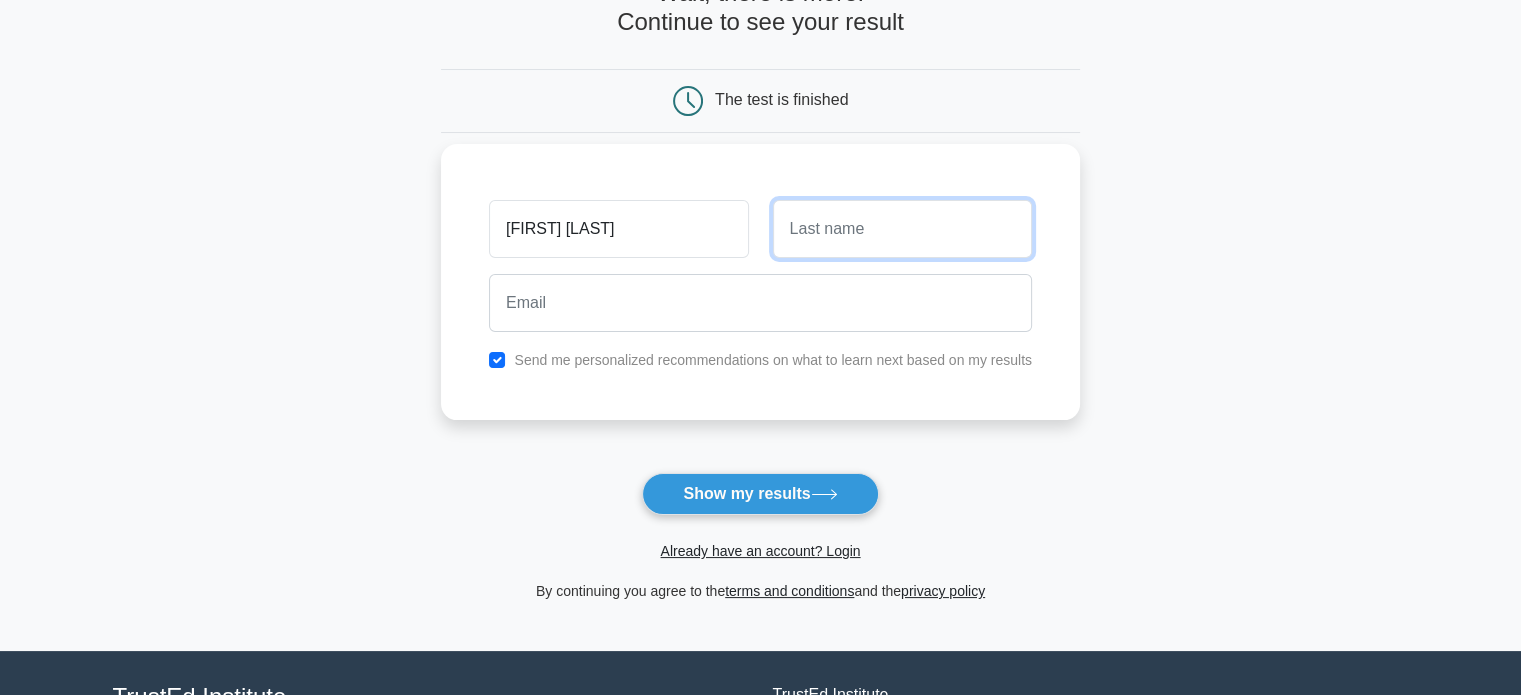 click at bounding box center [902, 229] 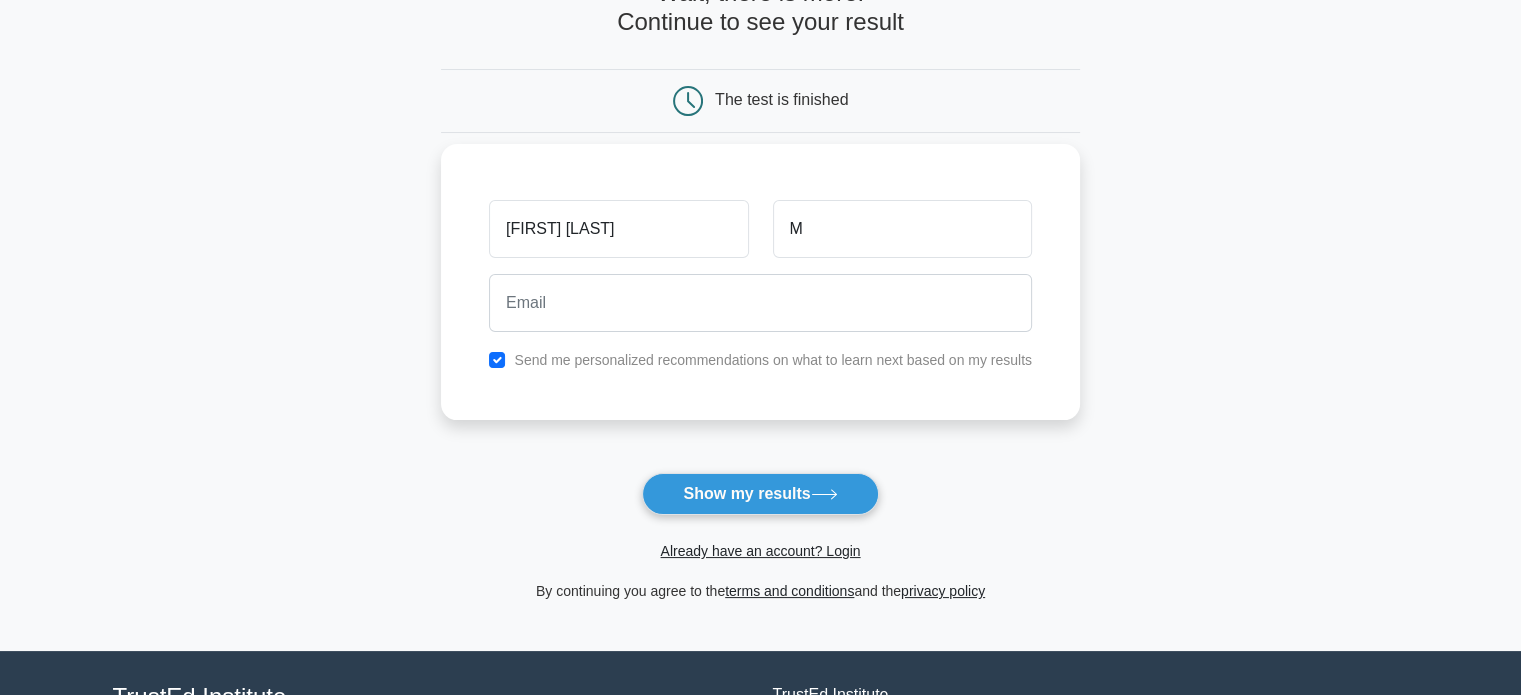 click on "Send me personalized recommendations on what to learn next based on my results" at bounding box center [760, 360] 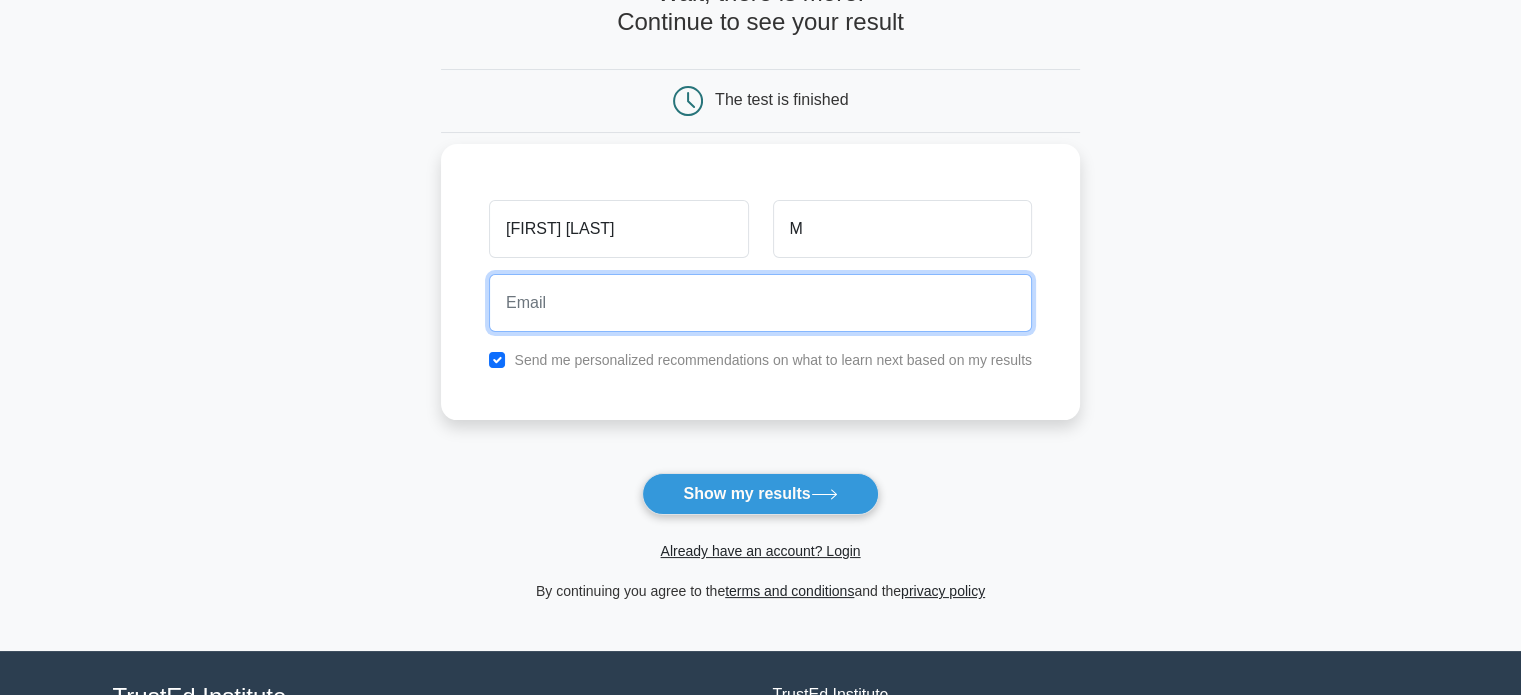 click at bounding box center (760, 303) 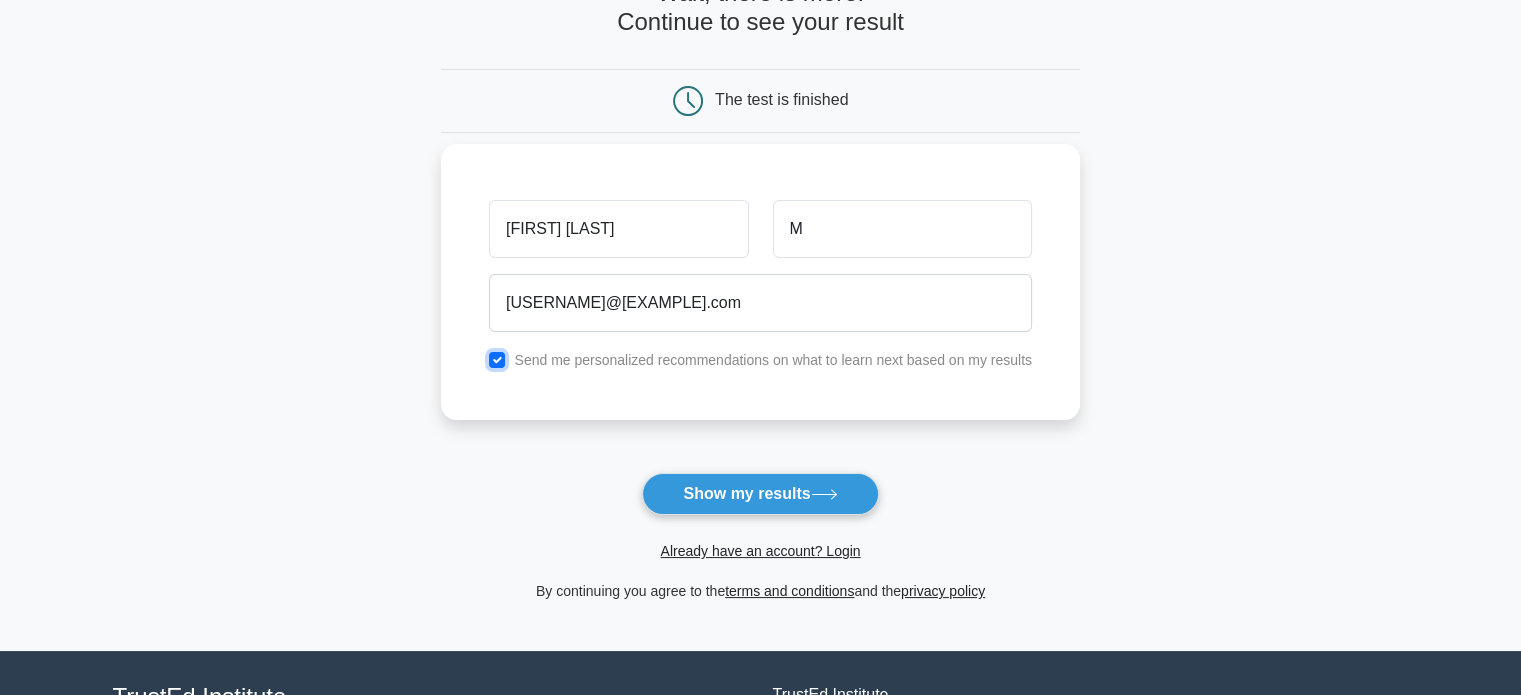 click at bounding box center (497, 360) 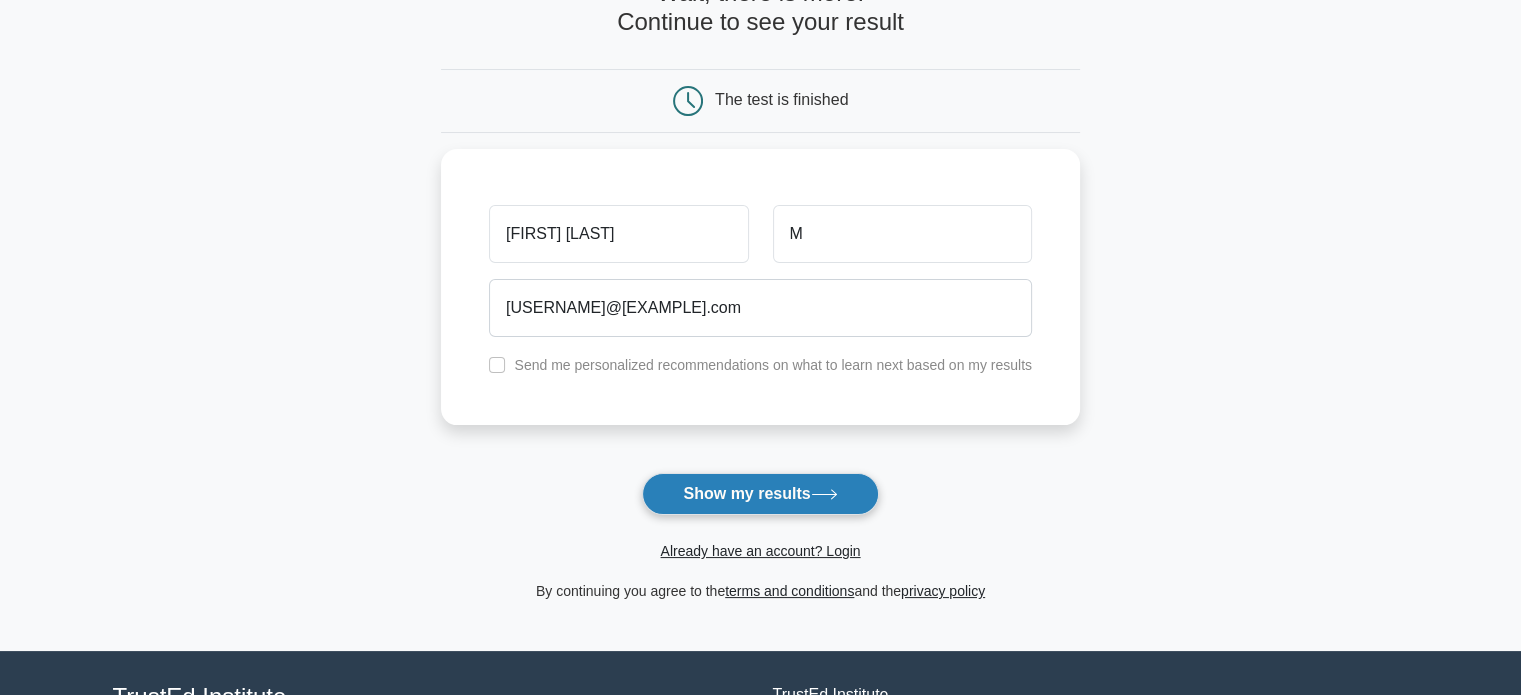 click on "Show my results" at bounding box center (760, 494) 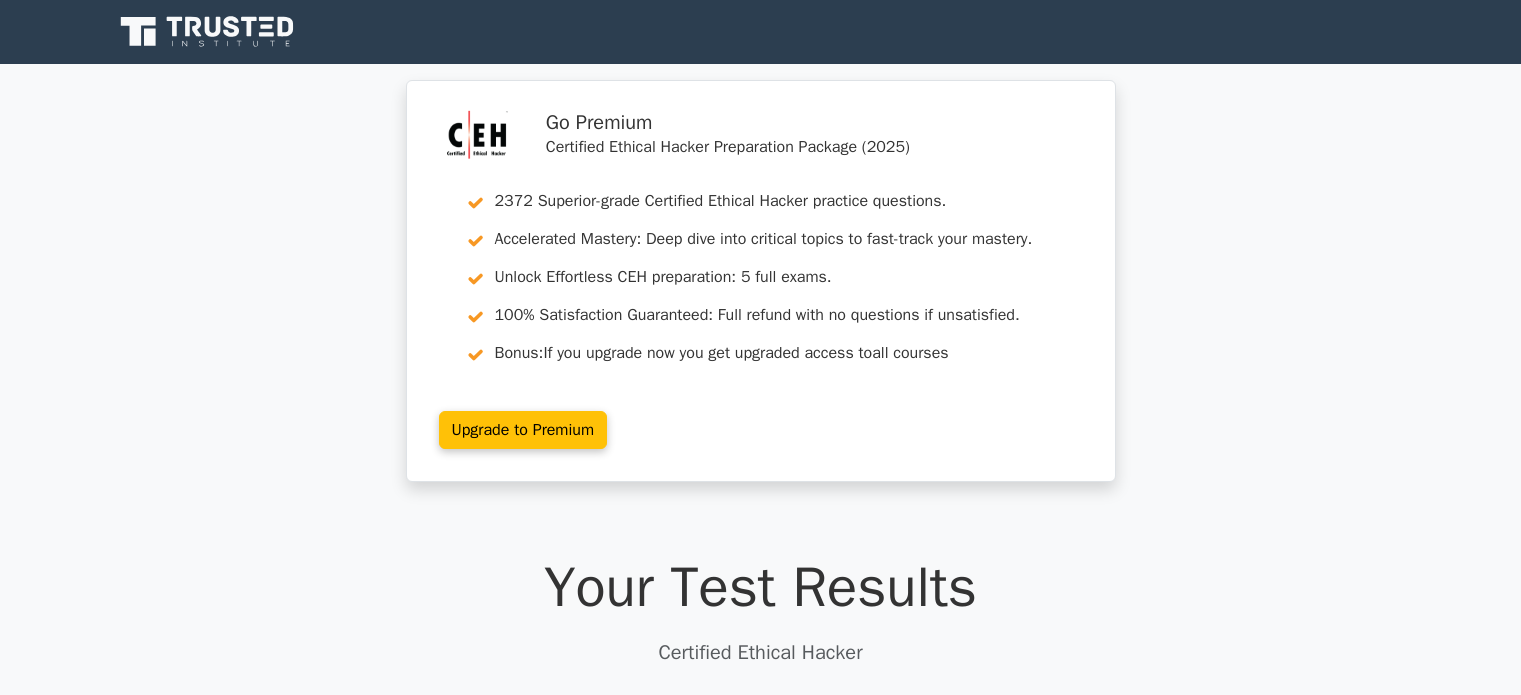 scroll, scrollTop: 0, scrollLeft: 0, axis: both 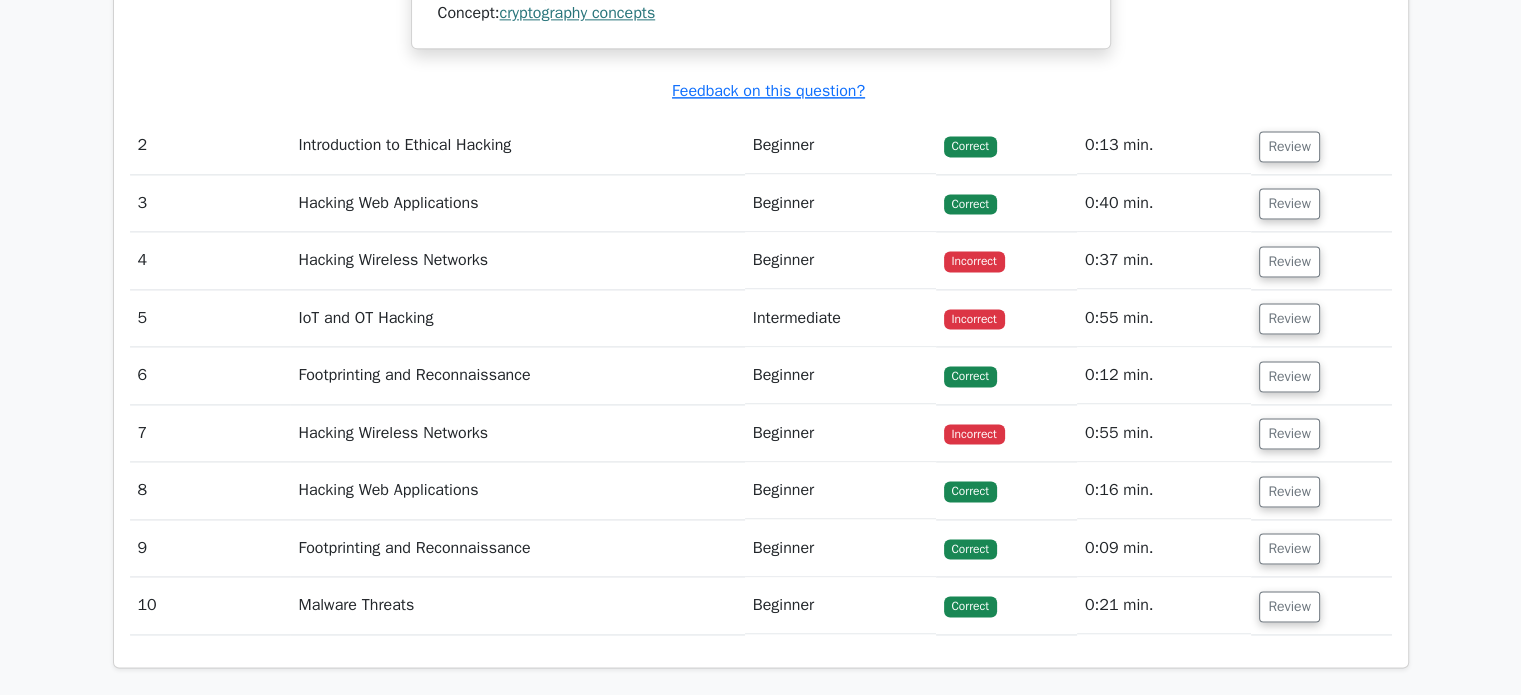 click on "0:37 min." at bounding box center [1164, 260] 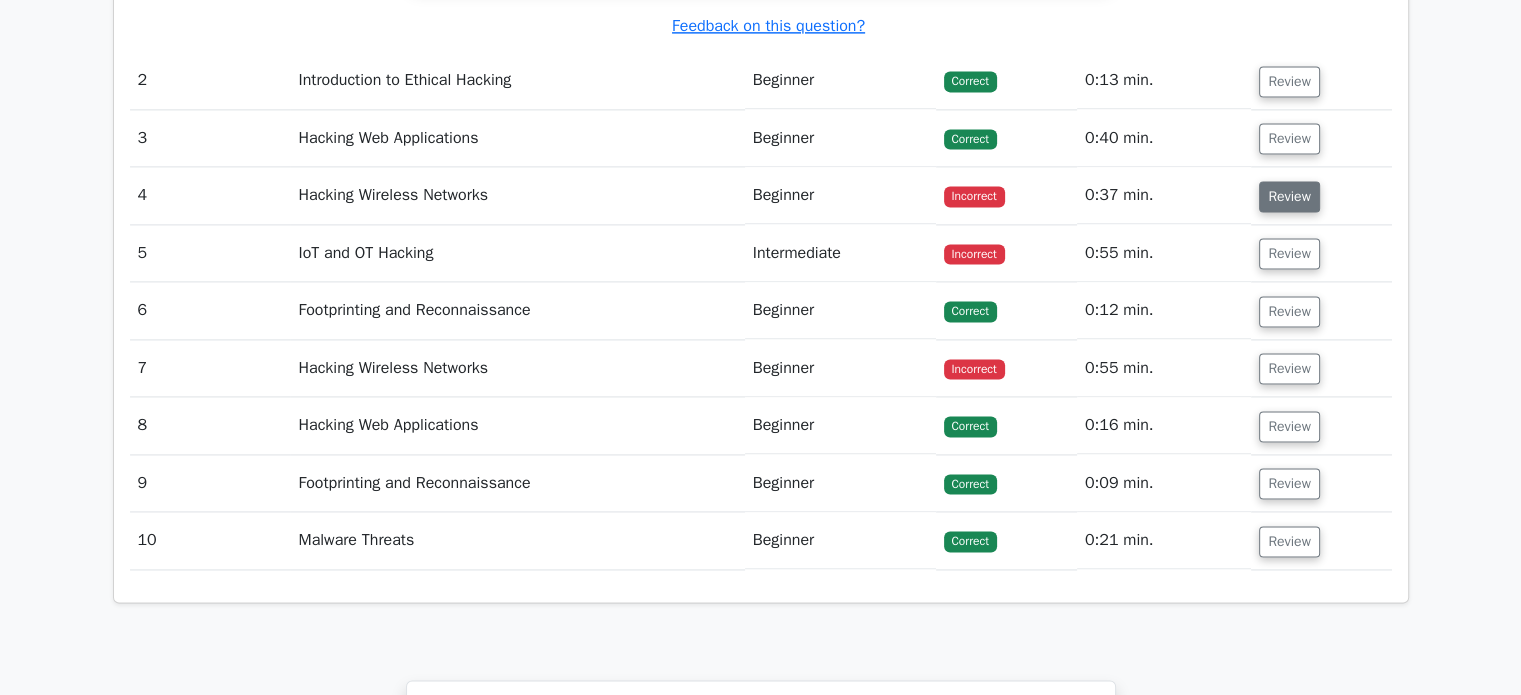 scroll, scrollTop: 2800, scrollLeft: 0, axis: vertical 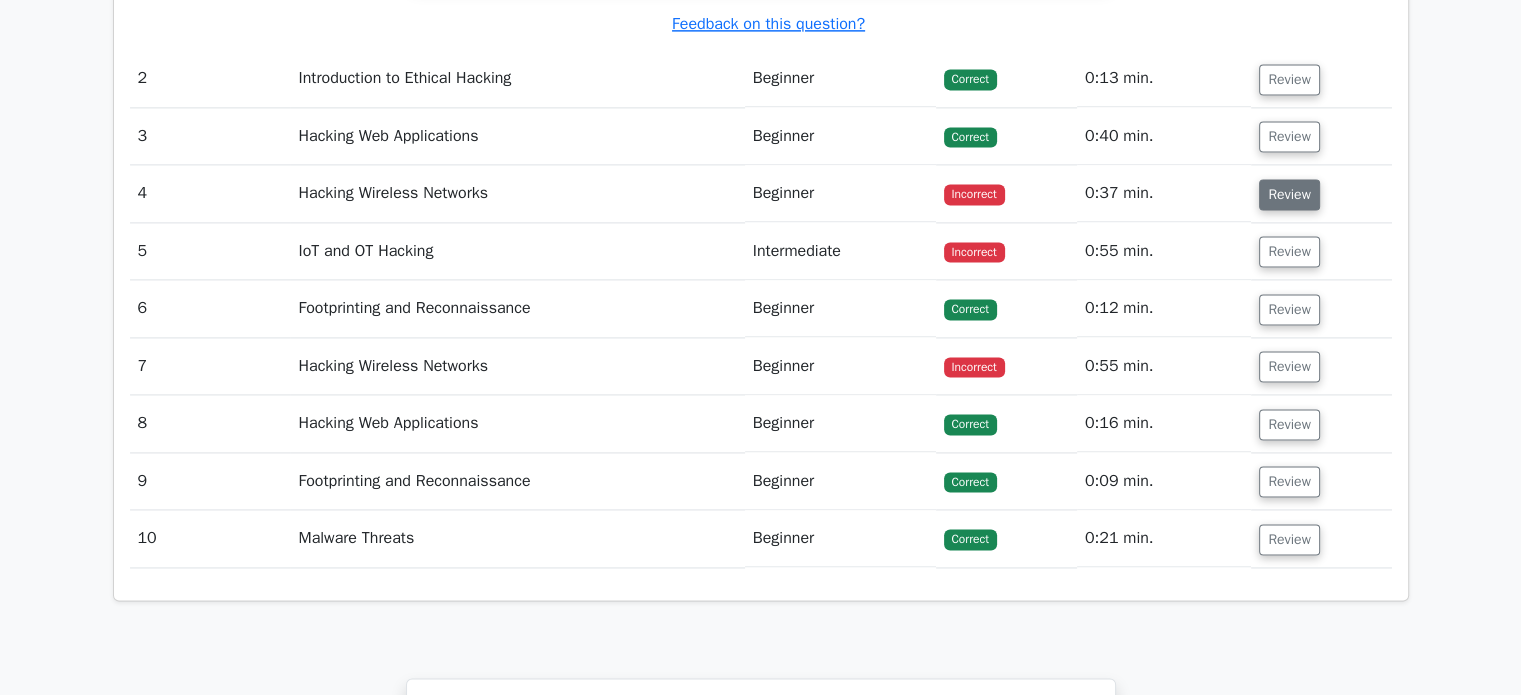 click on "Review" at bounding box center (1289, 194) 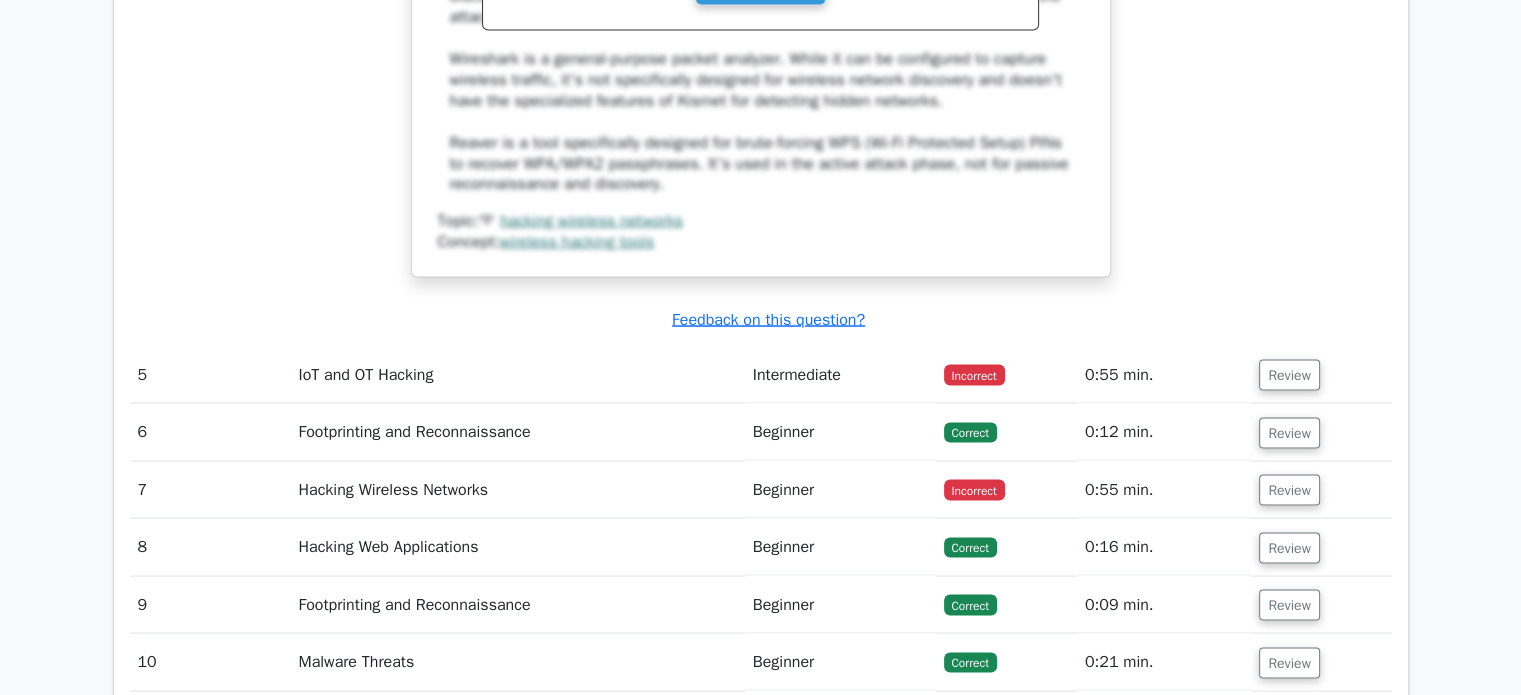 scroll, scrollTop: 3733, scrollLeft: 0, axis: vertical 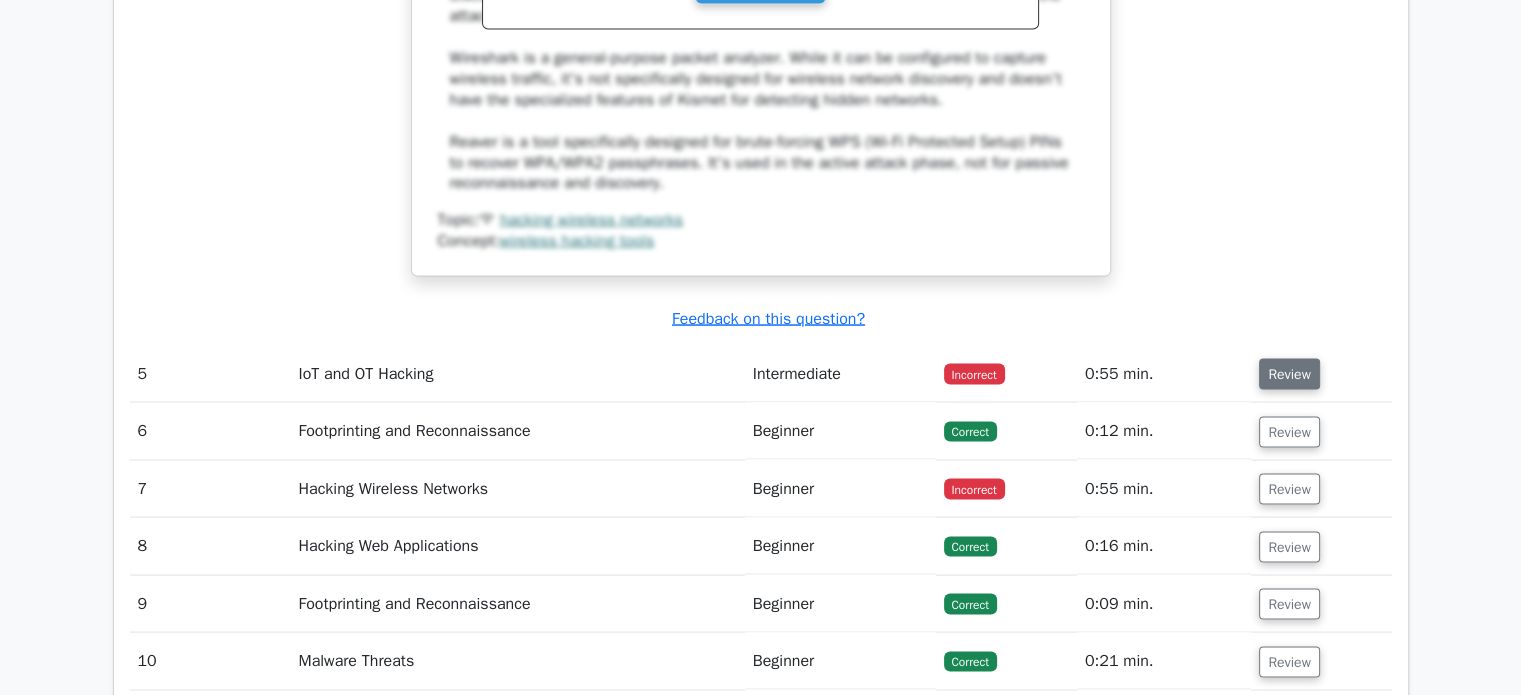 click on "Review" at bounding box center [1289, 373] 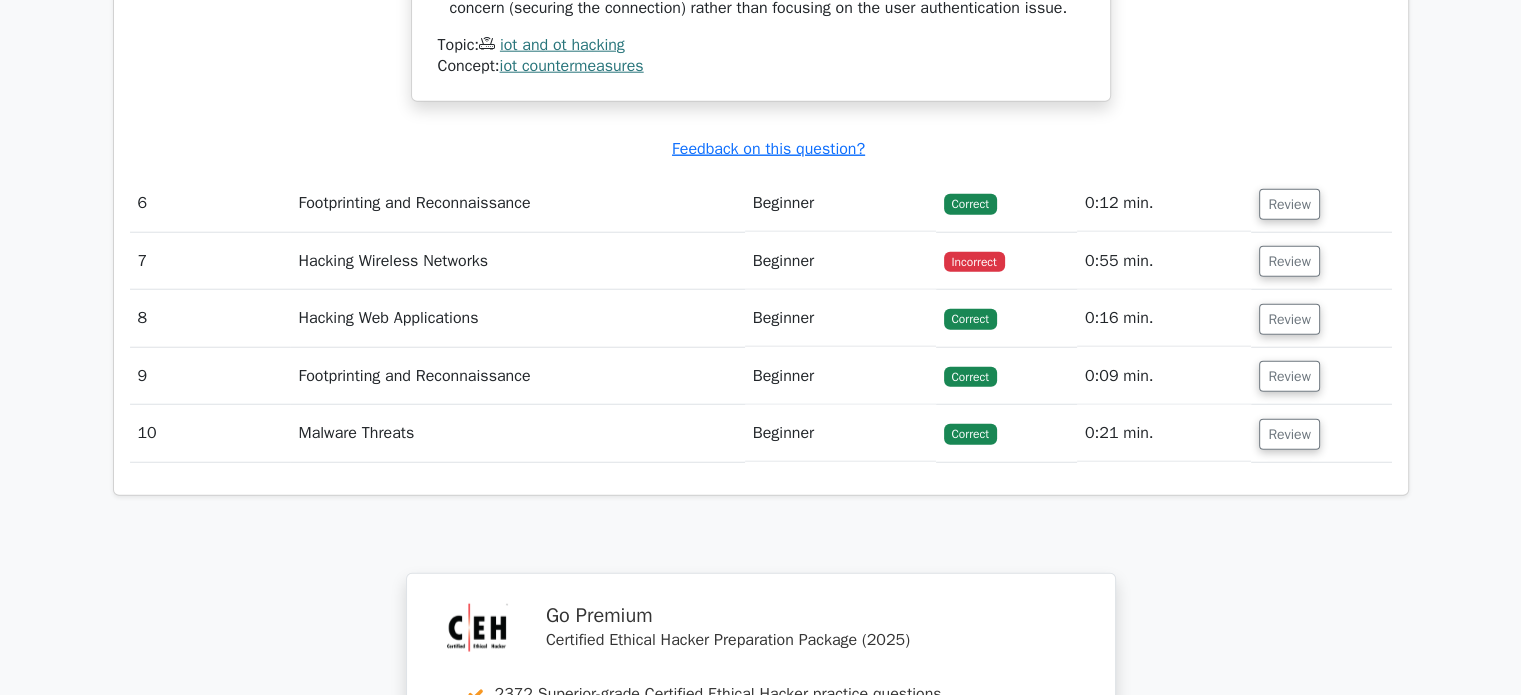 scroll, scrollTop: 5266, scrollLeft: 0, axis: vertical 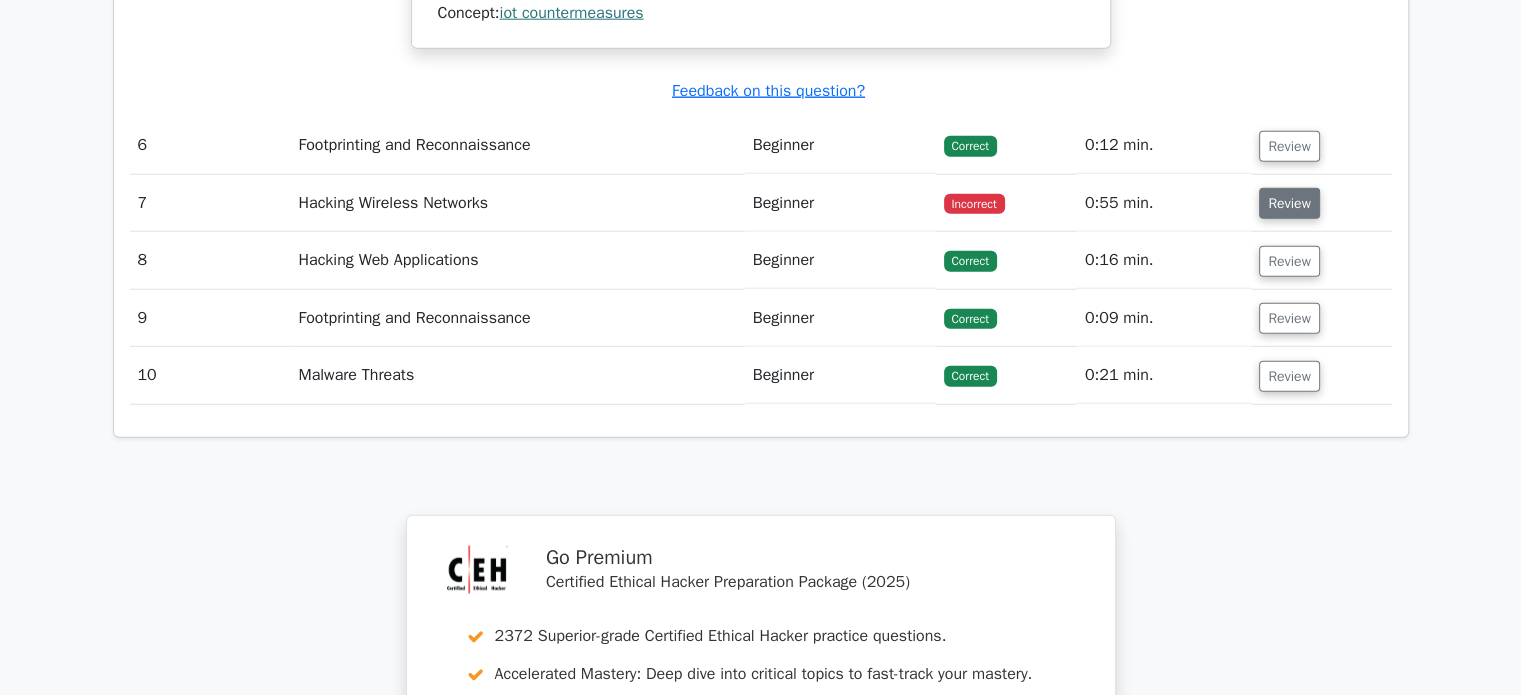 click on "Review" at bounding box center [1289, 203] 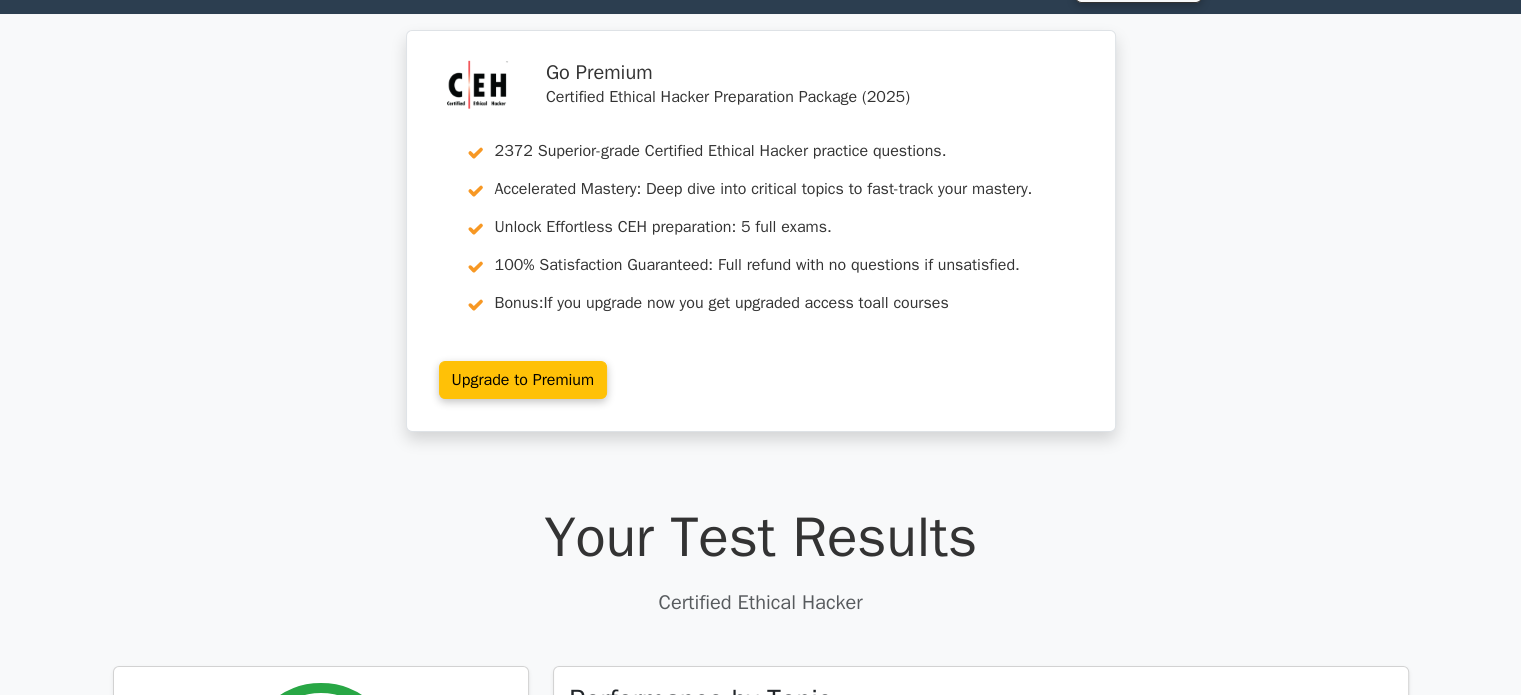 scroll, scrollTop: 0, scrollLeft: 0, axis: both 